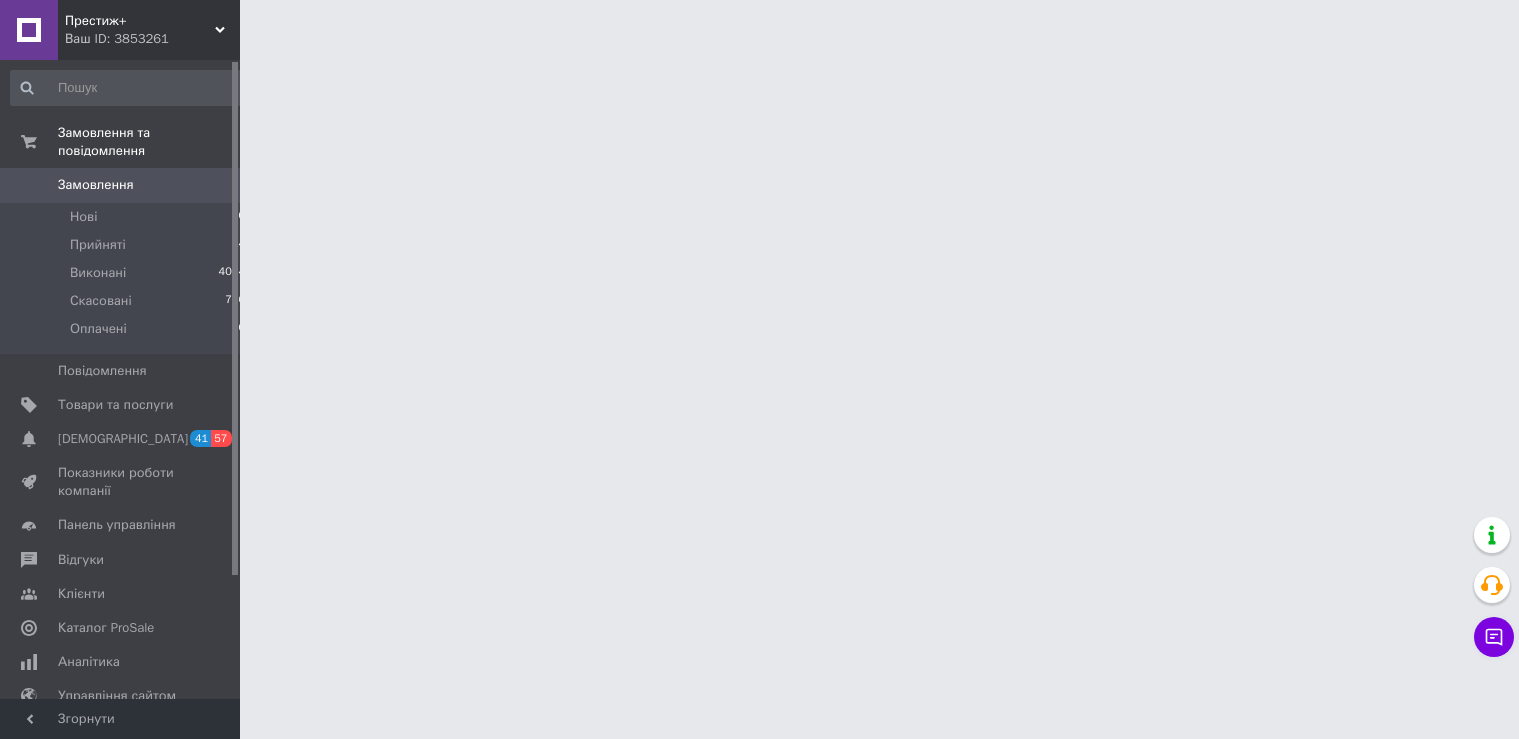 scroll, scrollTop: 0, scrollLeft: 0, axis: both 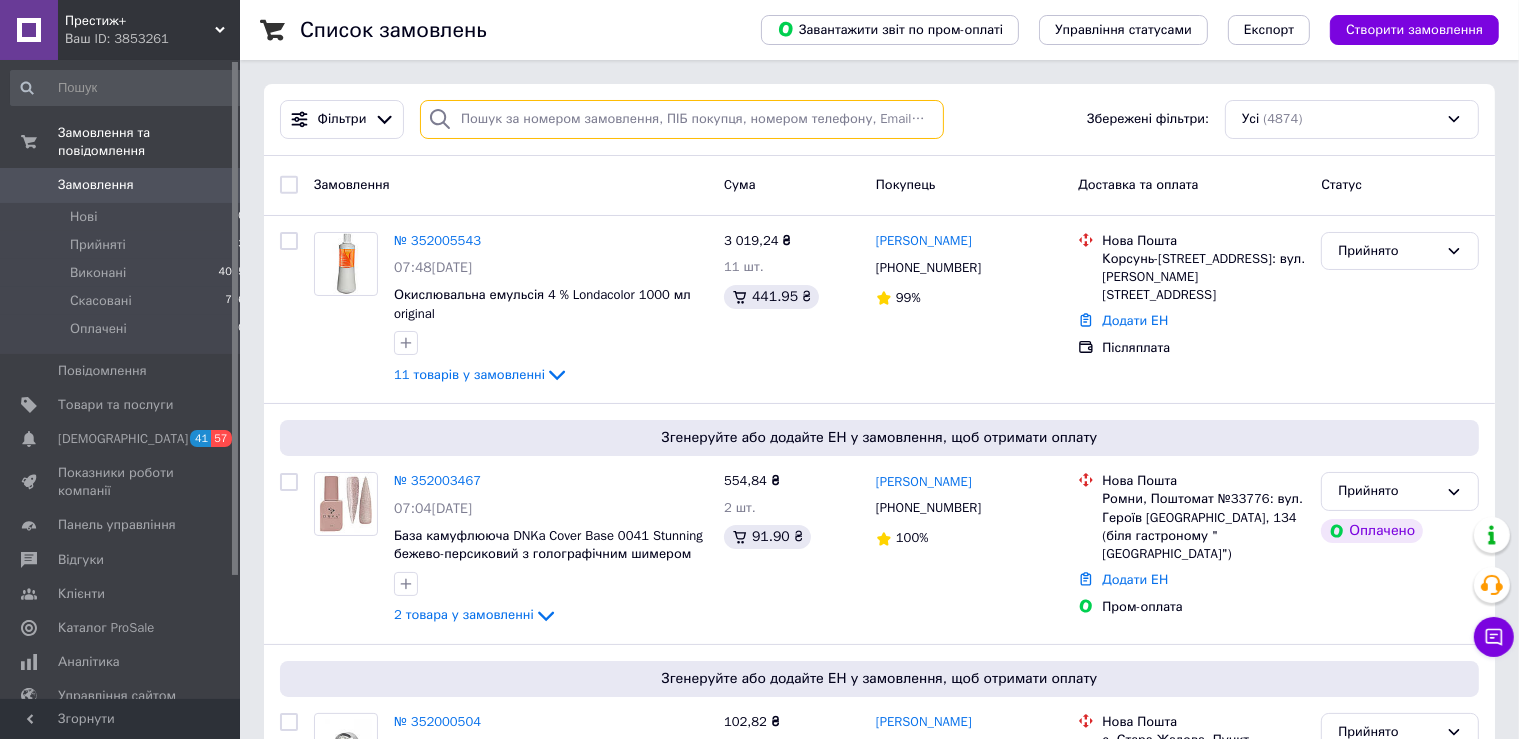 click at bounding box center [682, 119] 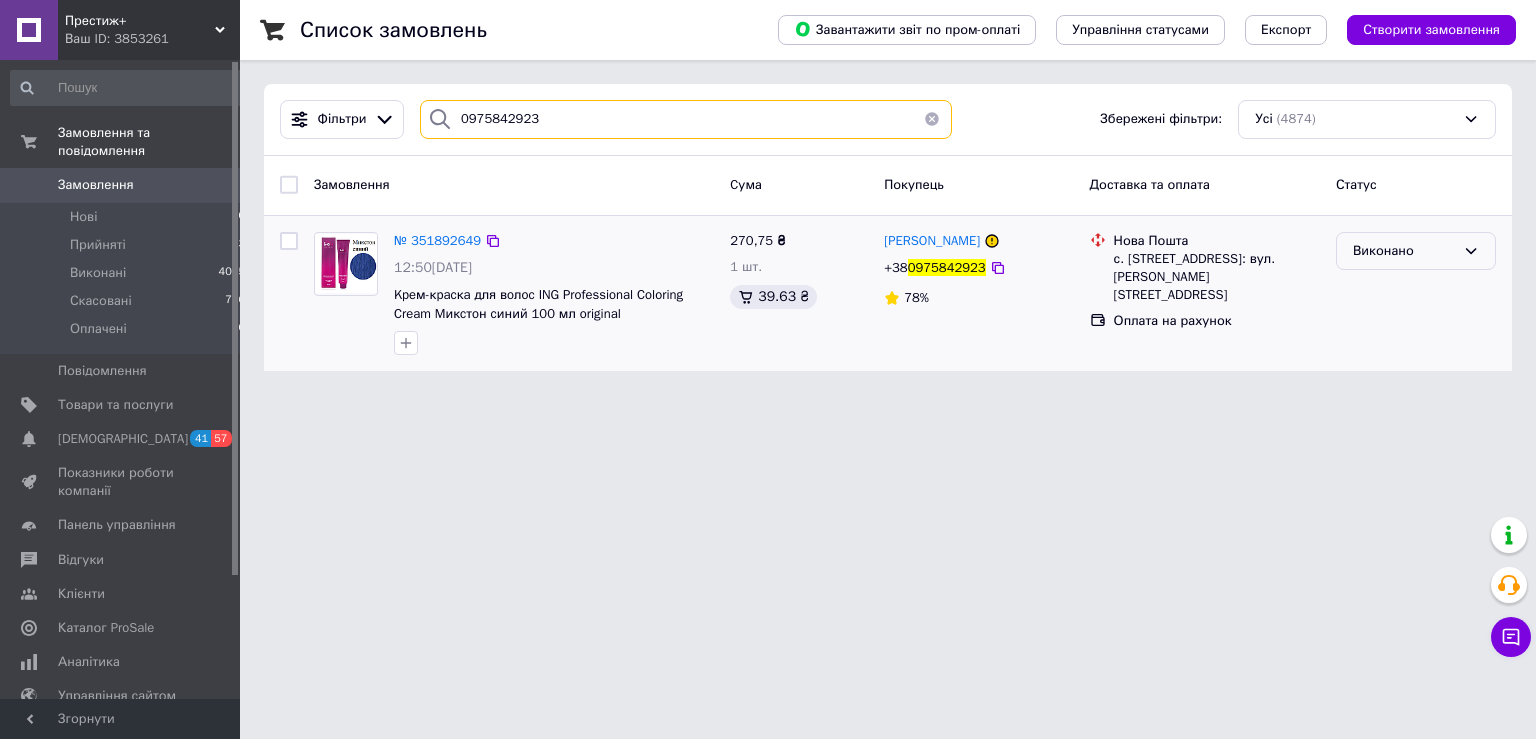 type on "0975842923" 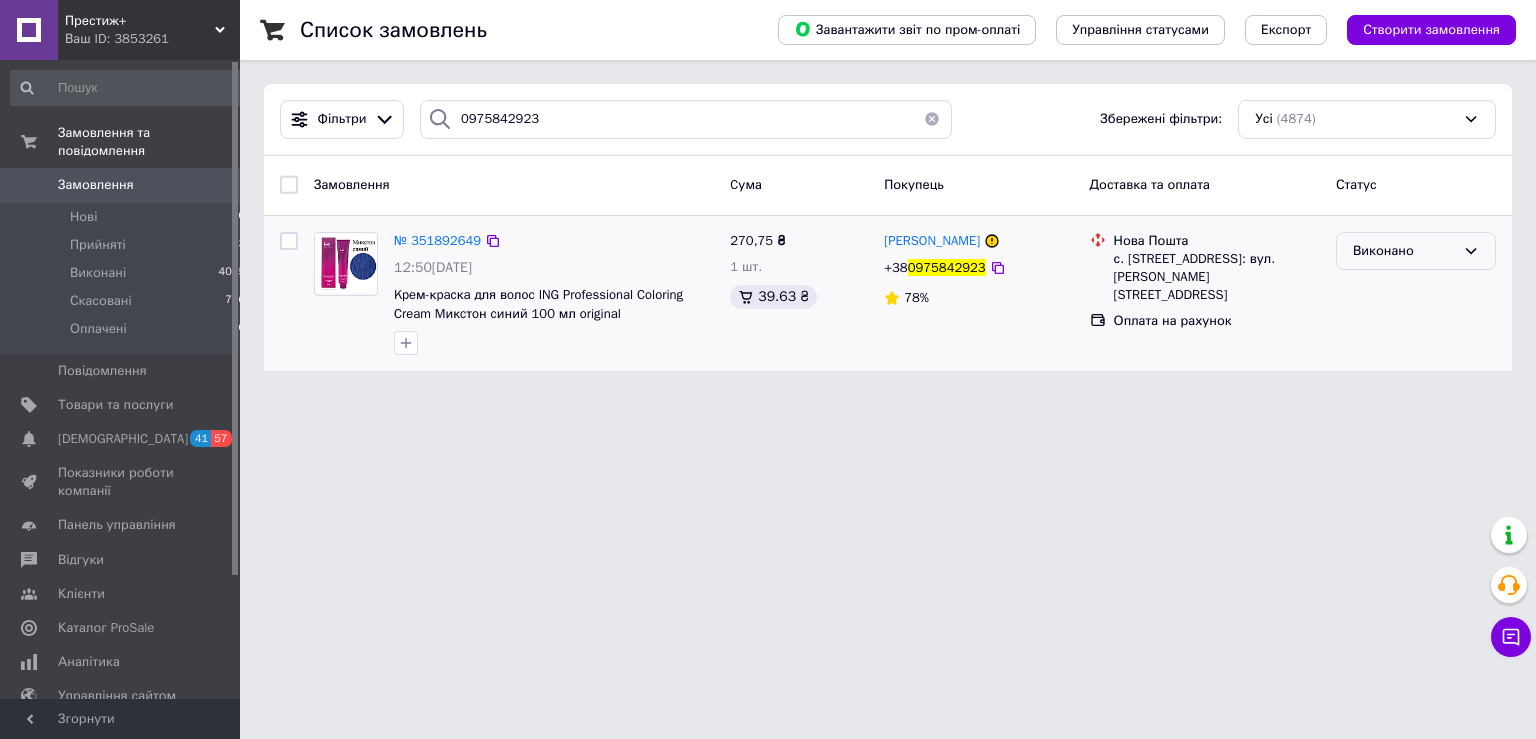 click on "Виконано" at bounding box center [1404, 251] 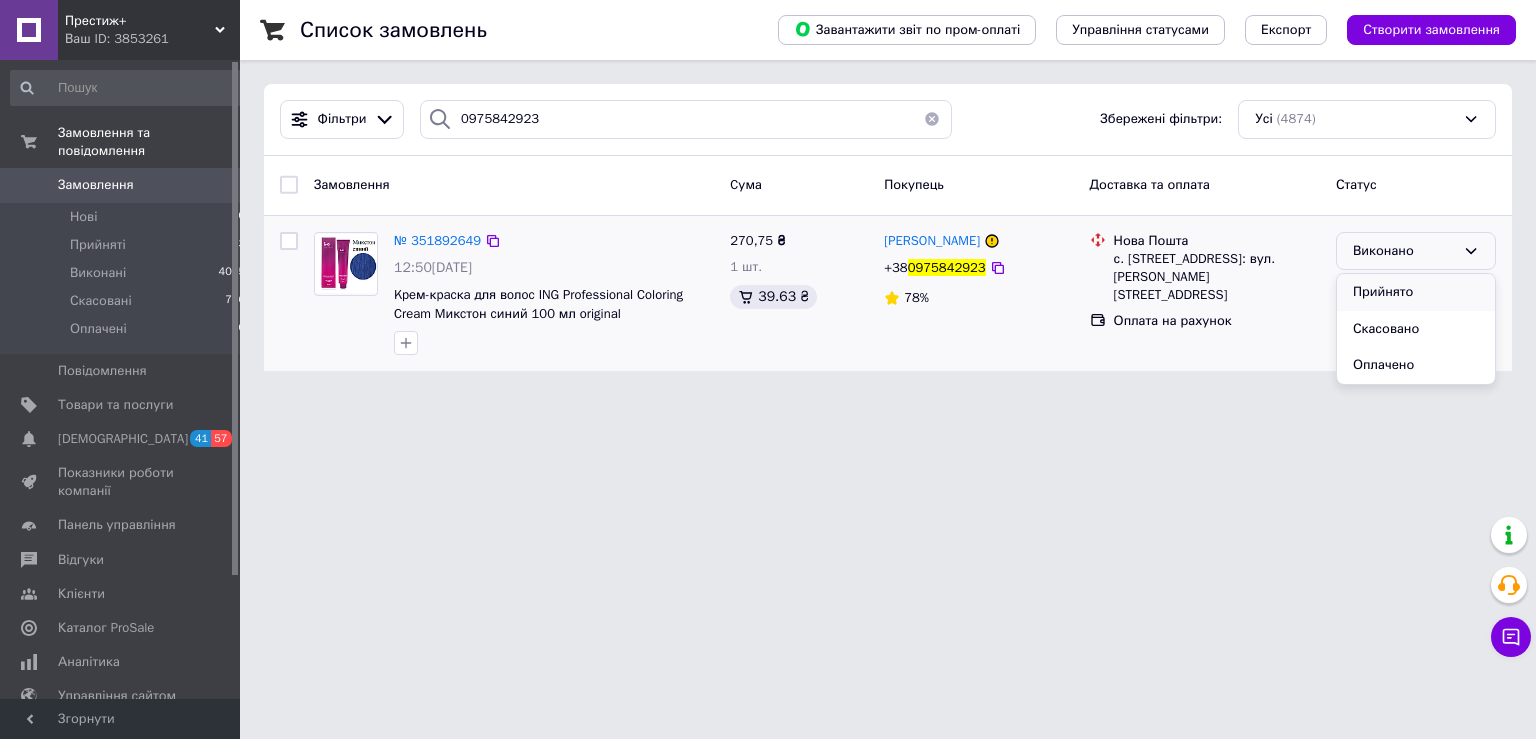 click on "Прийнято" at bounding box center [1416, 292] 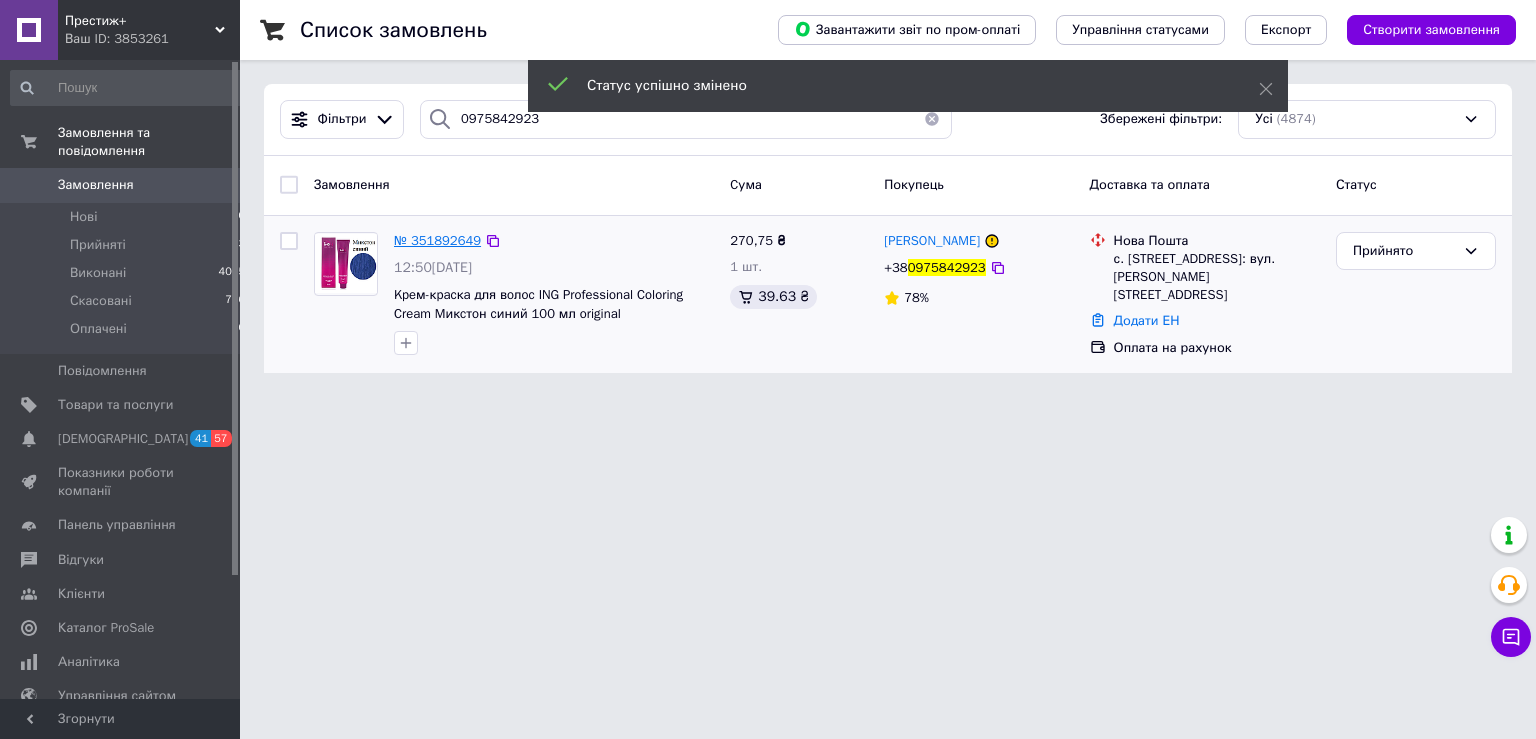 click on "№ 351892649" at bounding box center (437, 240) 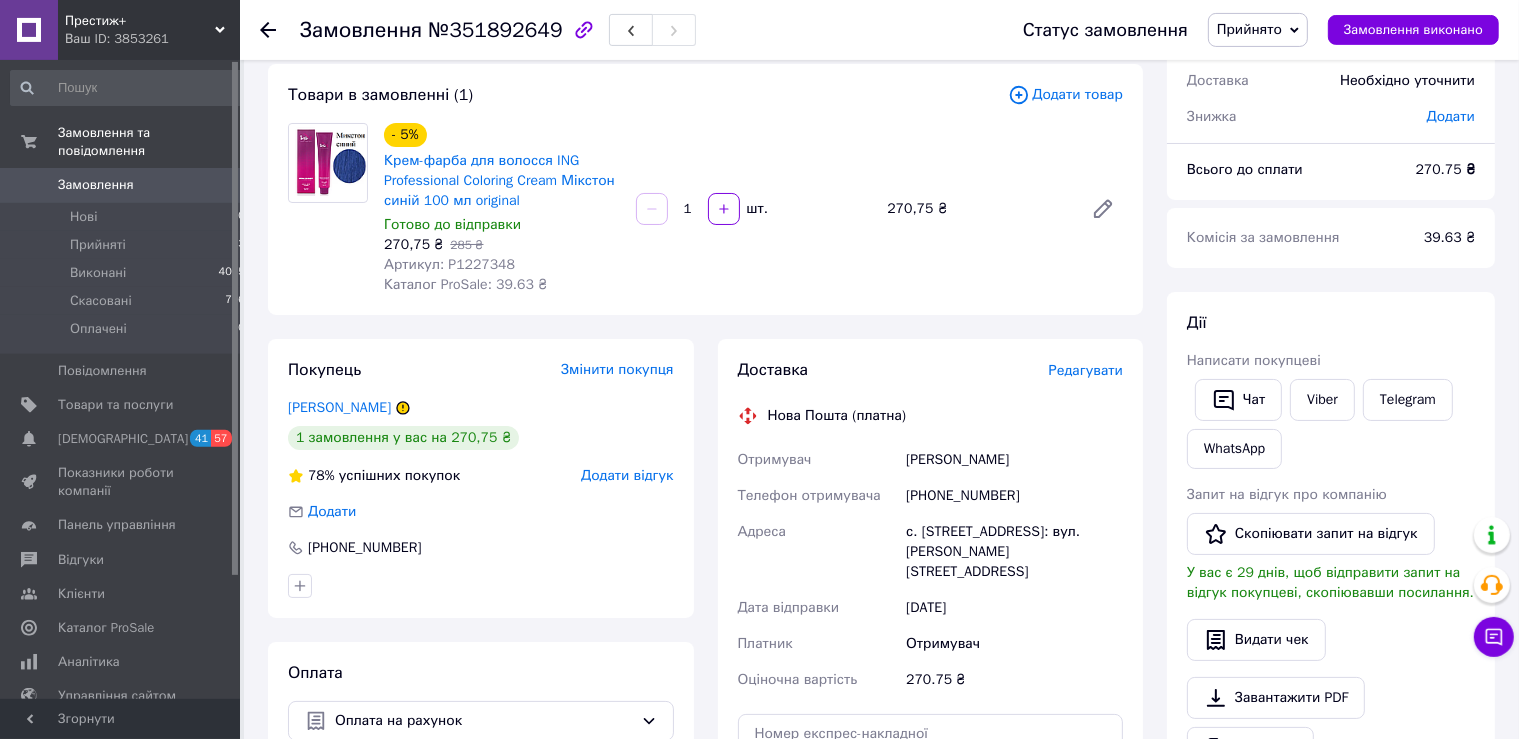 scroll, scrollTop: 211, scrollLeft: 0, axis: vertical 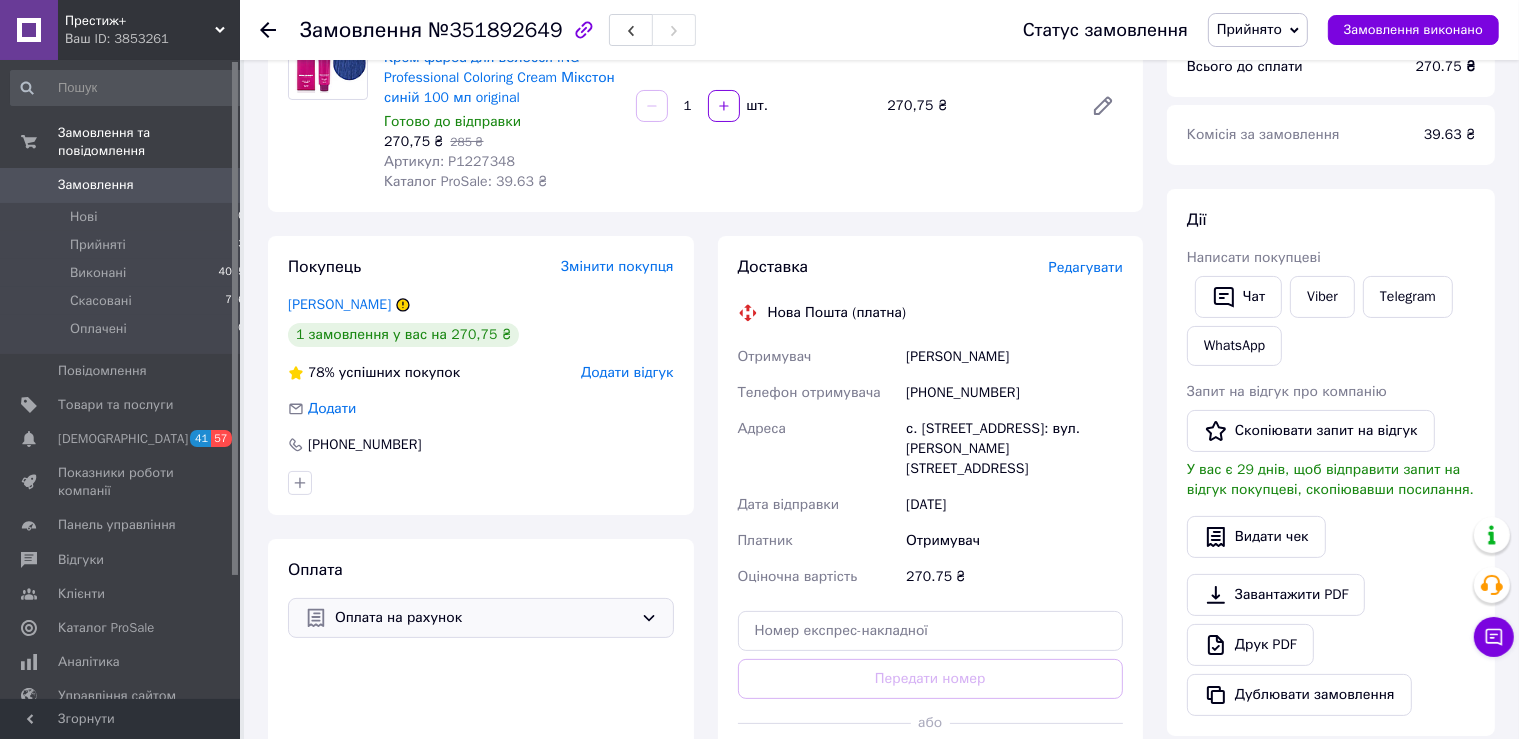 click 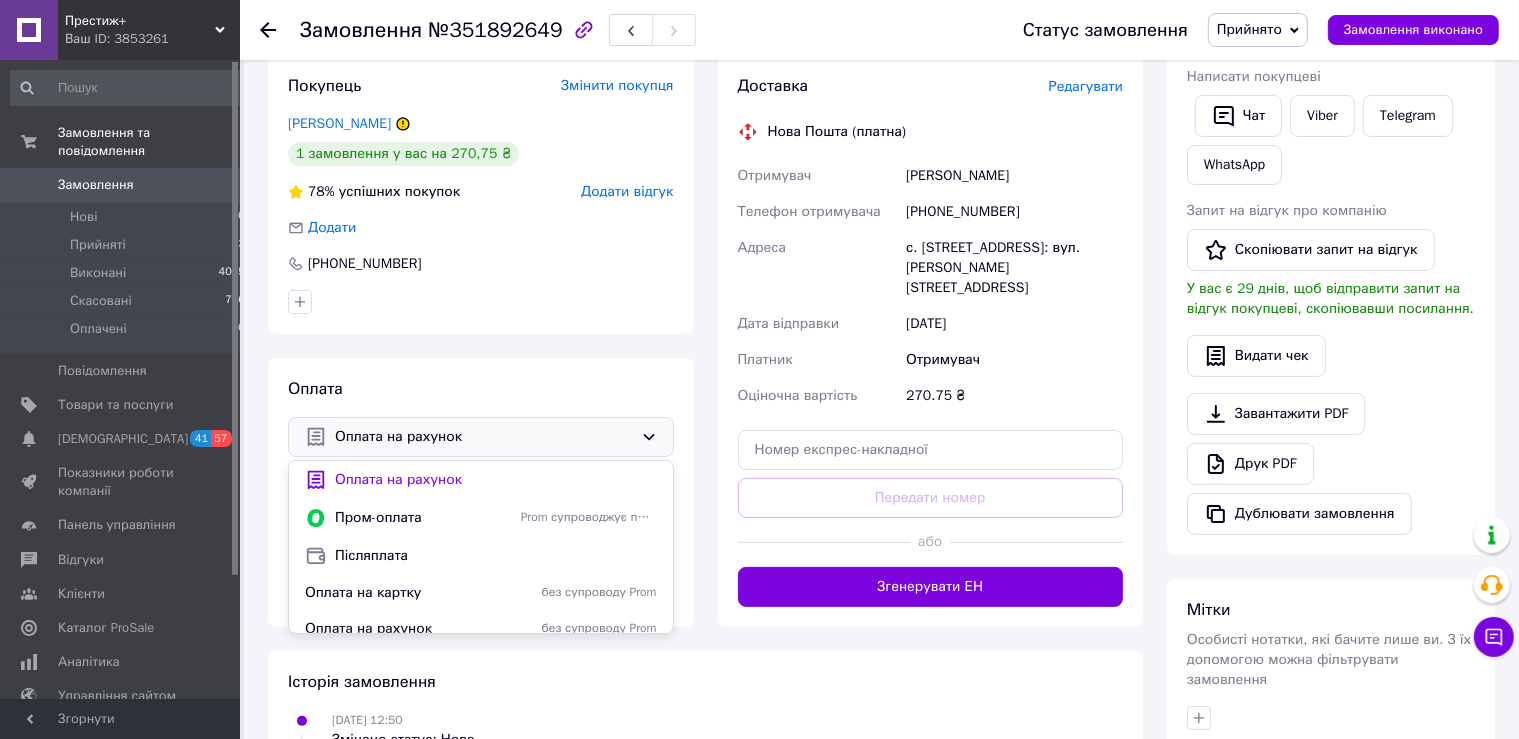 scroll, scrollTop: 422, scrollLeft: 0, axis: vertical 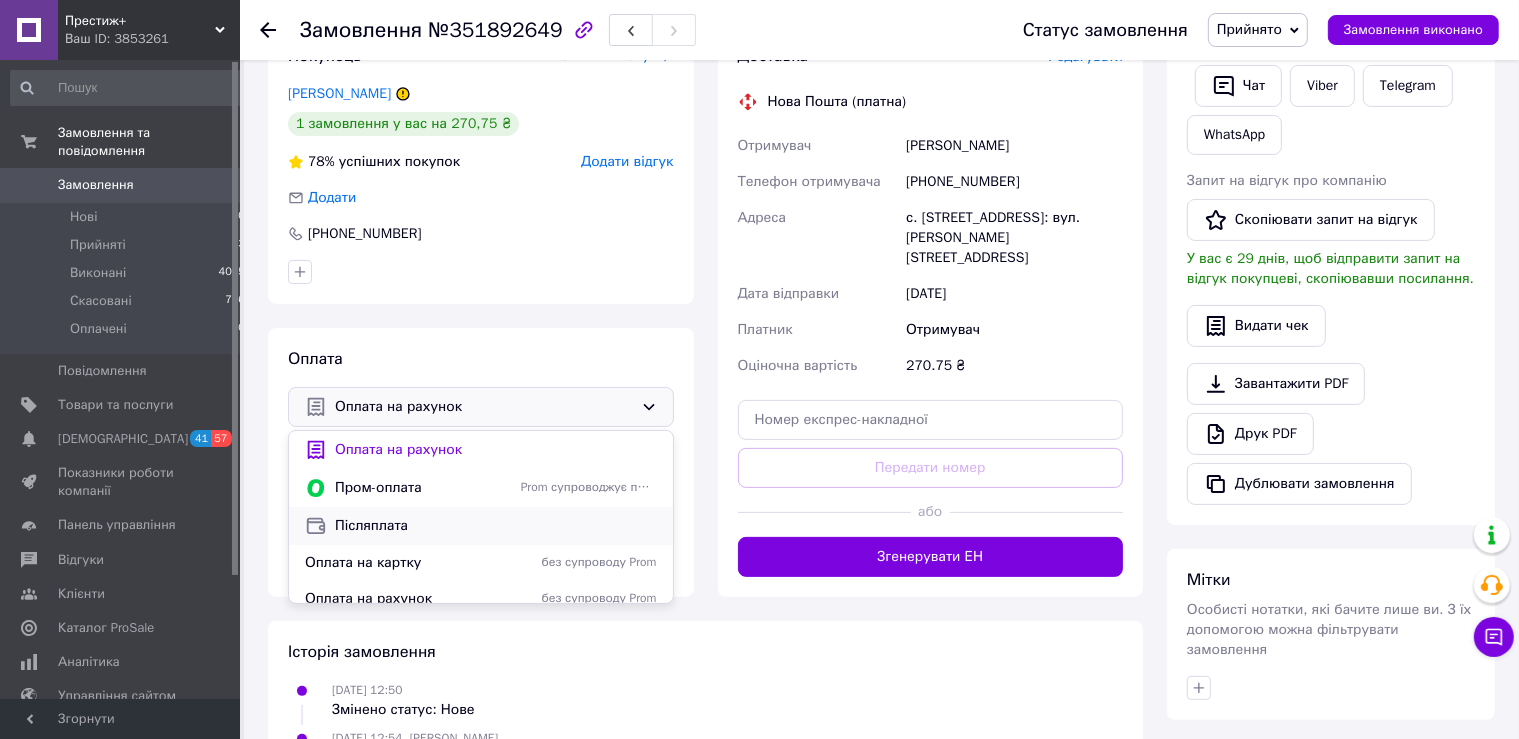 click on "Післяплата" at bounding box center [496, 526] 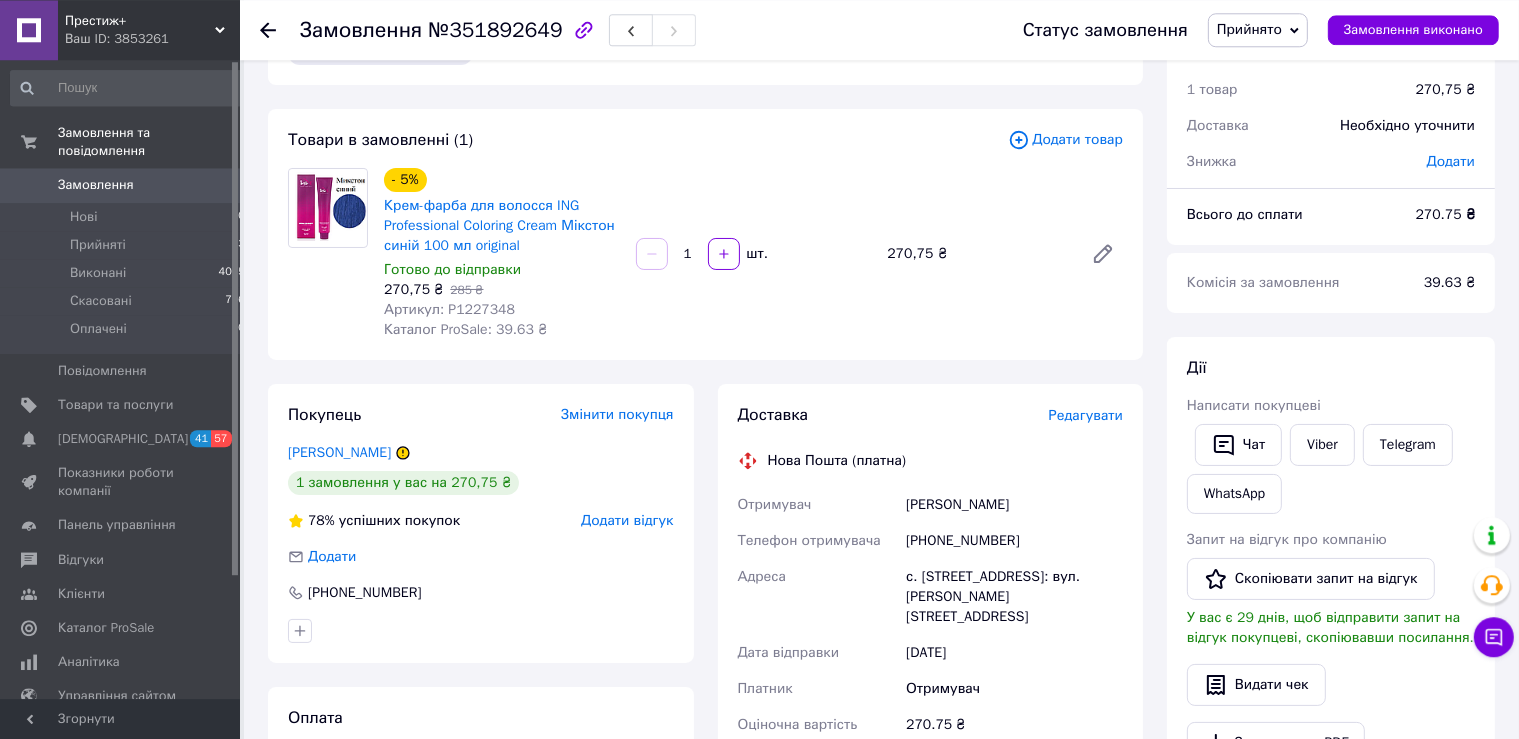 scroll, scrollTop: 0, scrollLeft: 0, axis: both 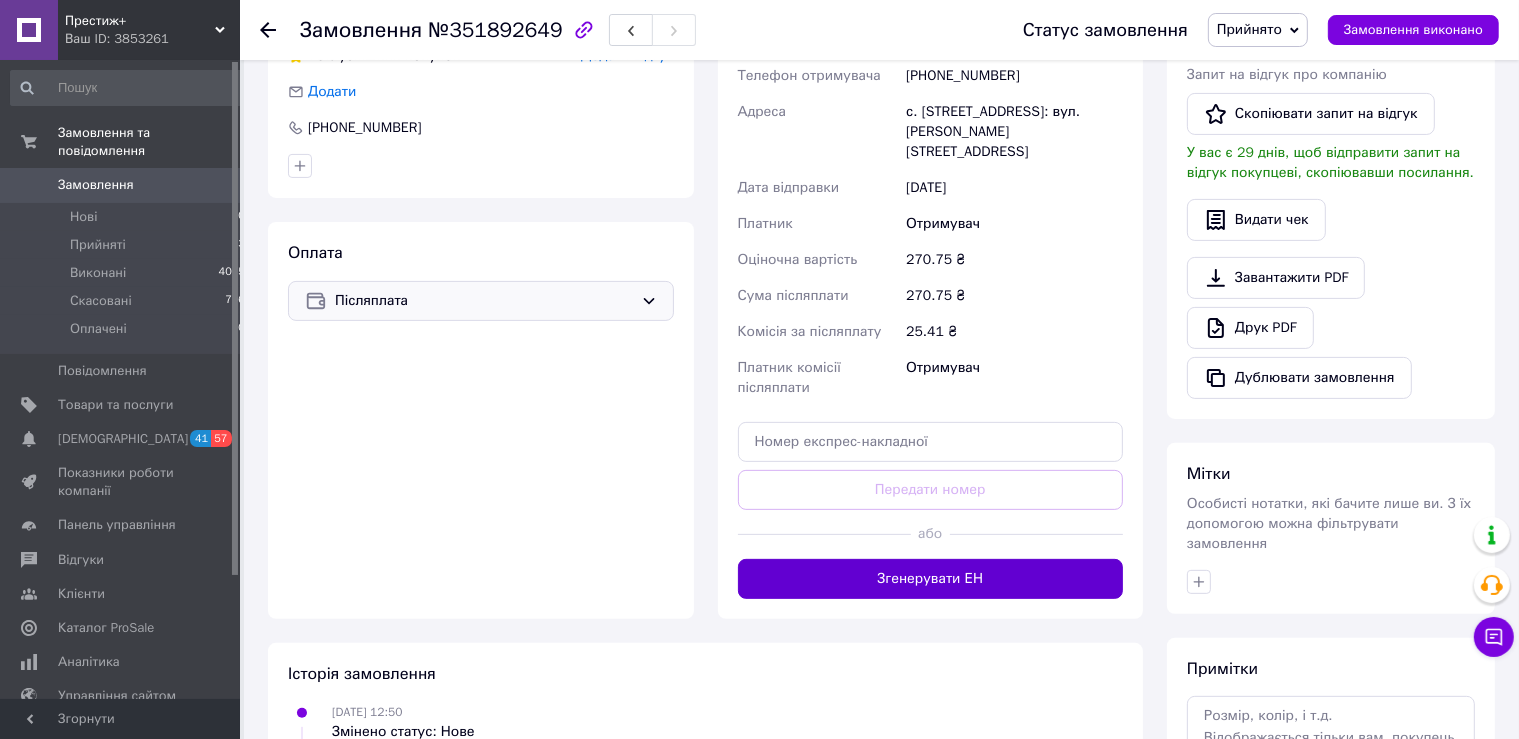 click on "Згенерувати ЕН" at bounding box center [931, 579] 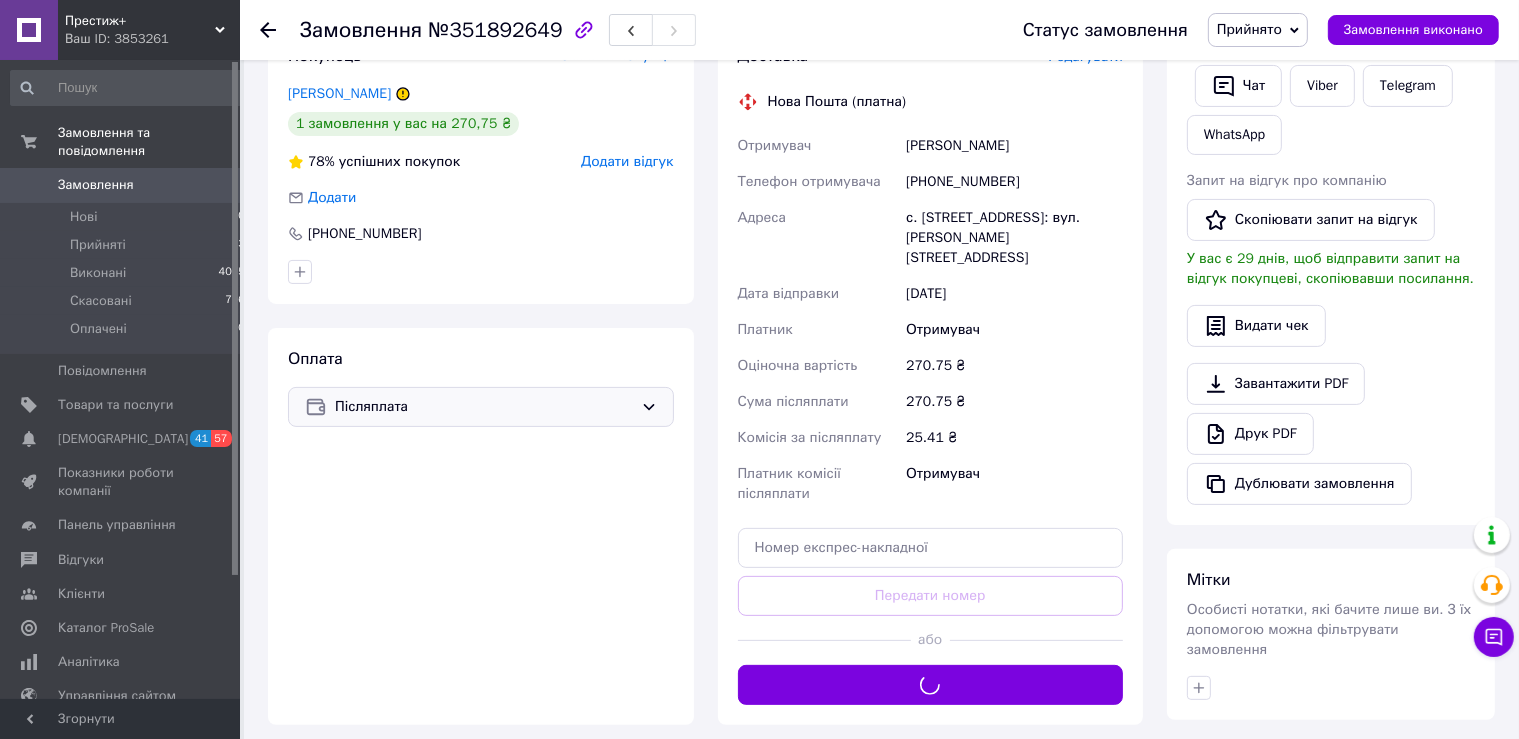scroll, scrollTop: 316, scrollLeft: 0, axis: vertical 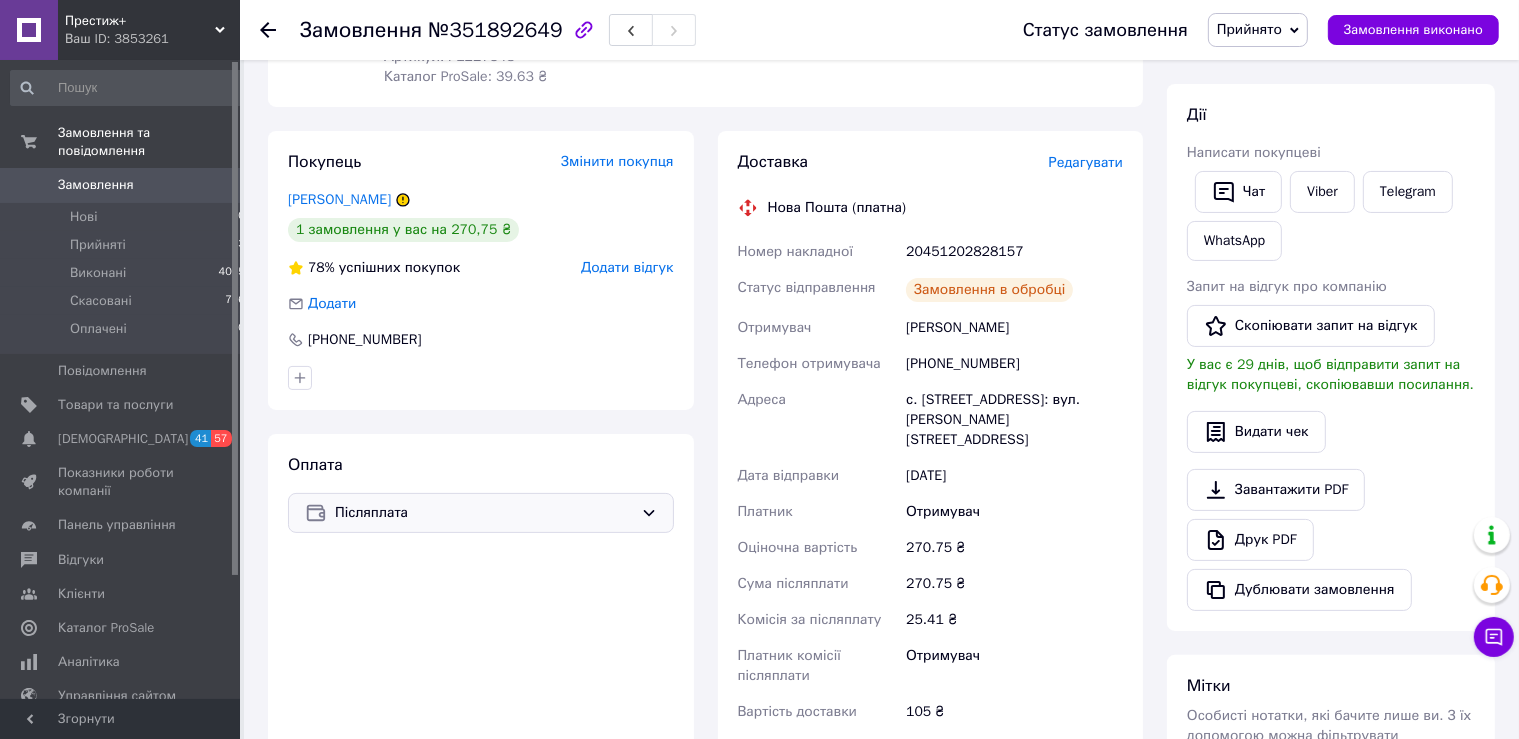 click on "20451202828157" at bounding box center [1014, 252] 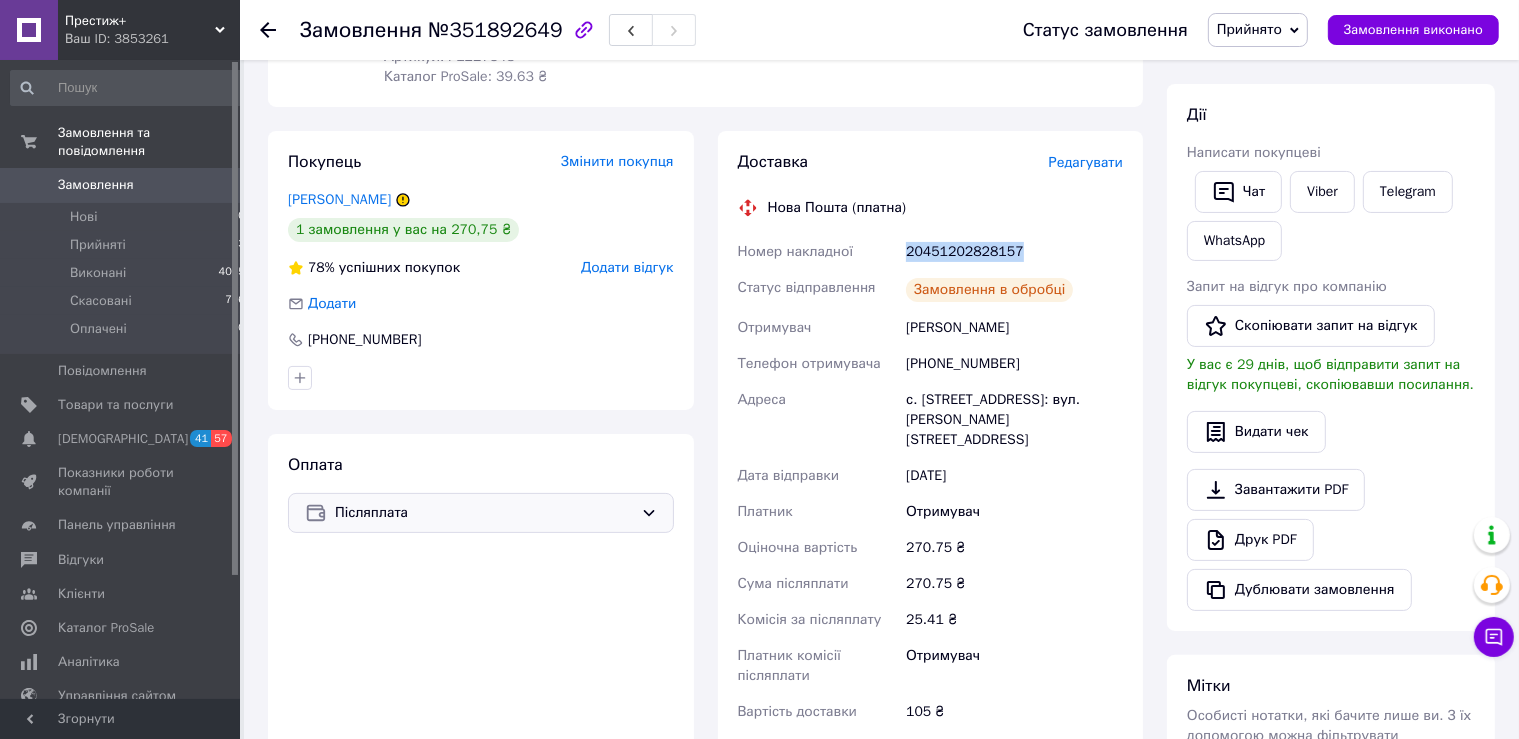 copy on "20451202828157" 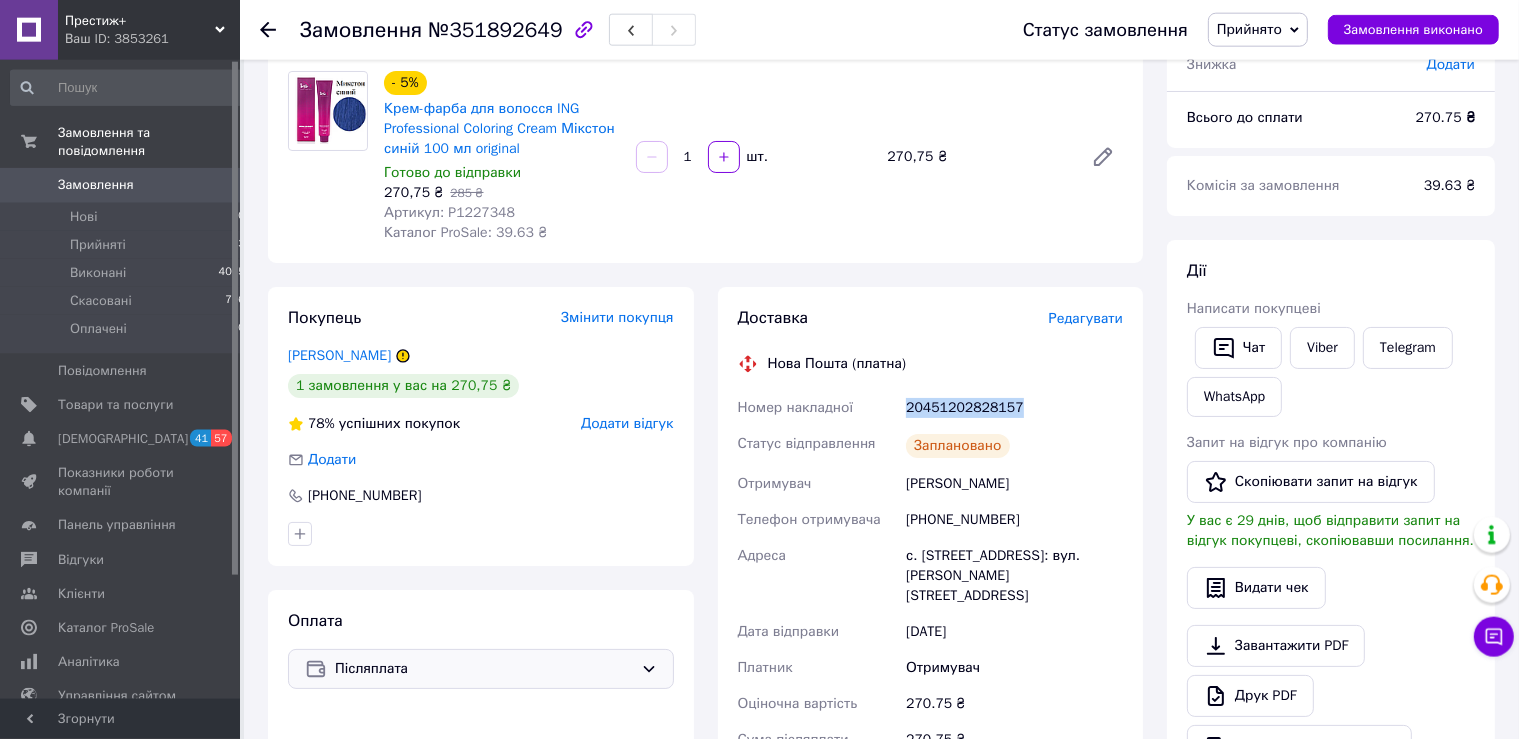 scroll, scrollTop: 105, scrollLeft: 0, axis: vertical 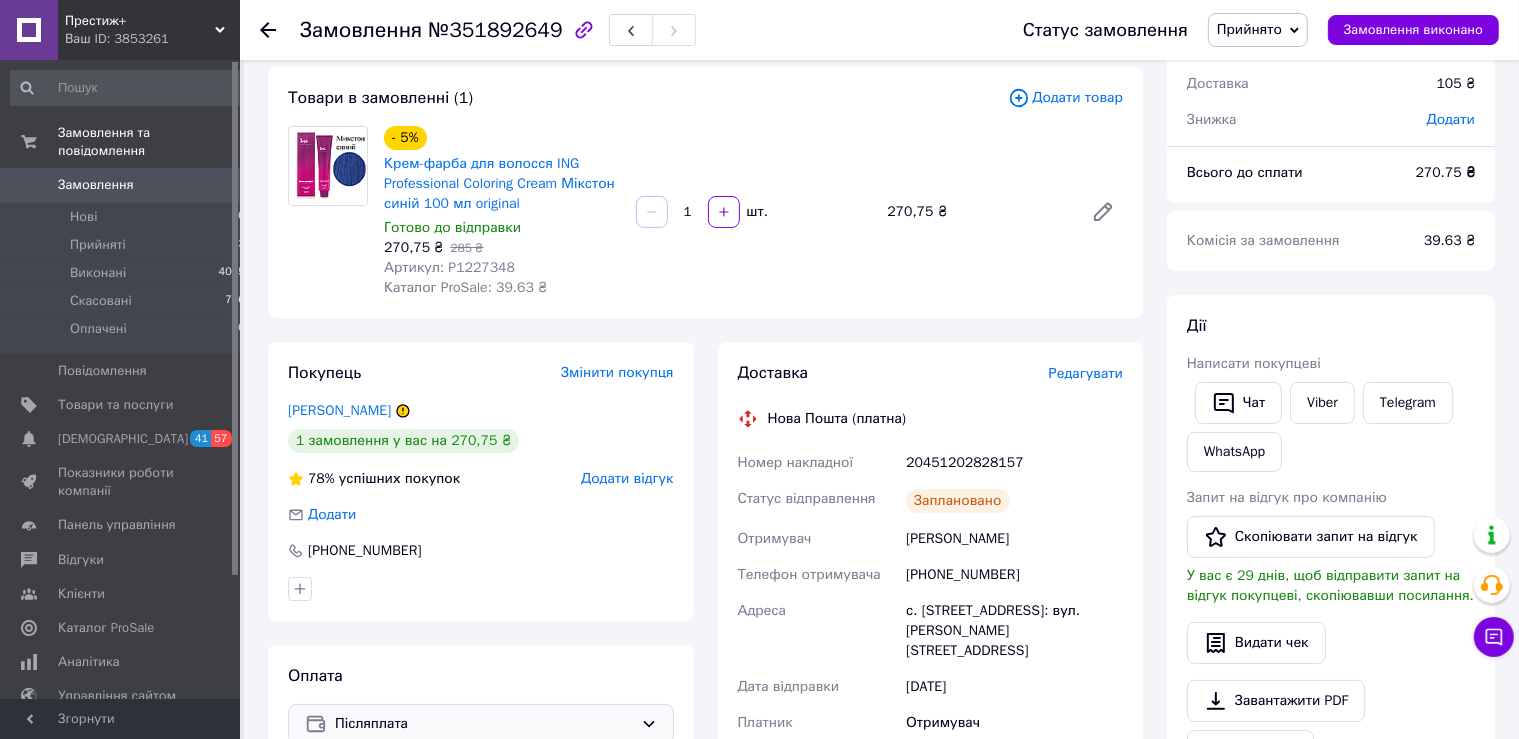click on "Статус замовлення Прийнято Виконано Скасовано Оплачено Замовлення виконано" at bounding box center (1251, 30) 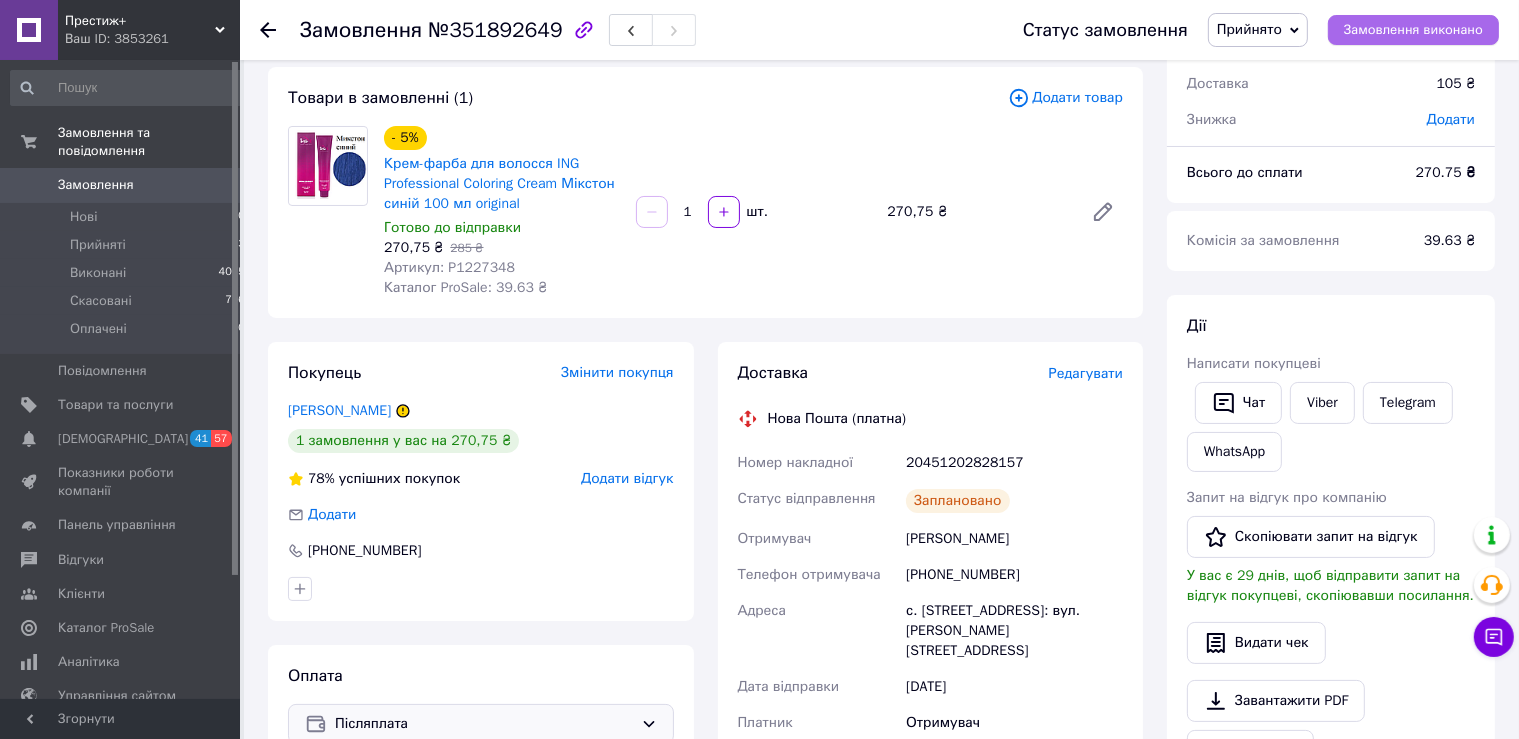 click on "Замовлення виконано" at bounding box center [1413, 30] 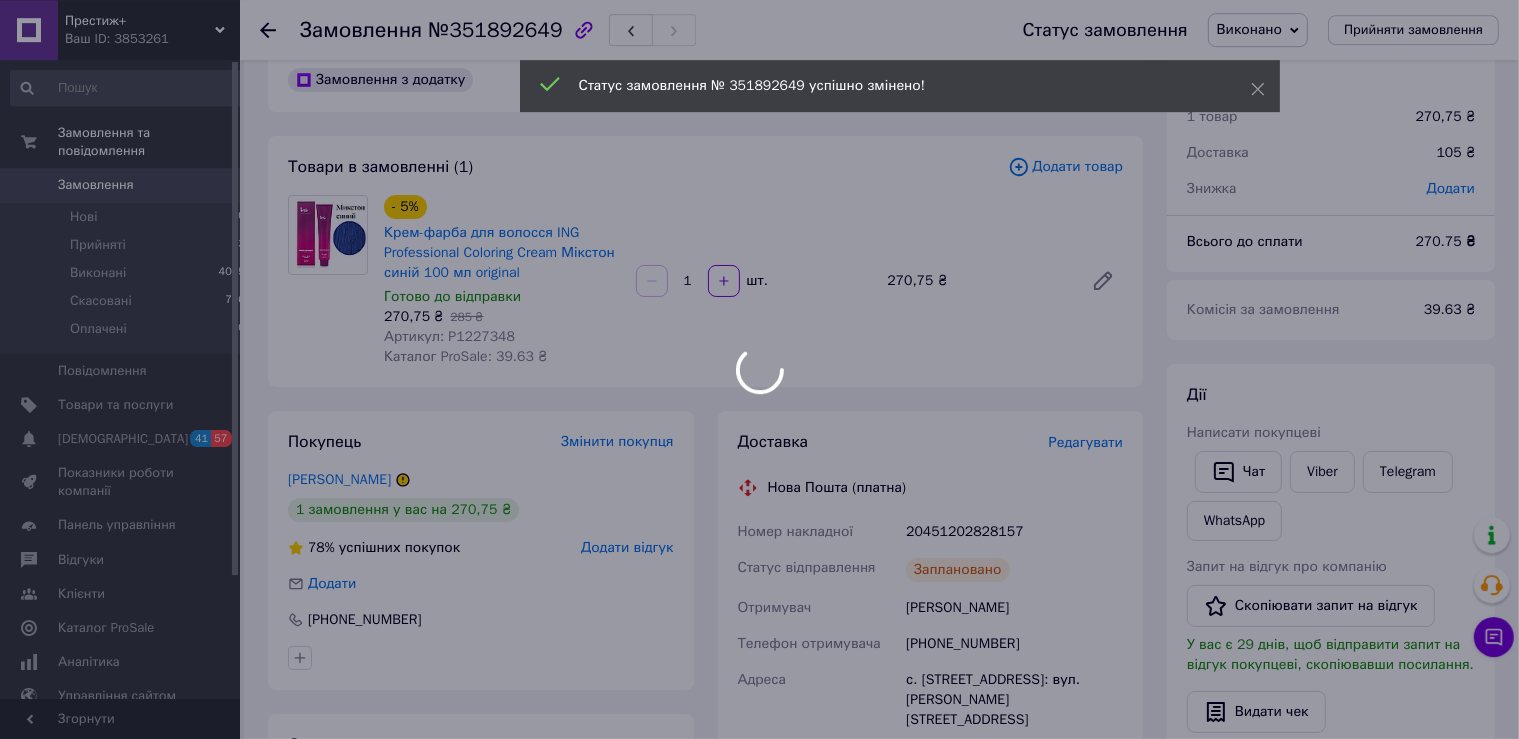 scroll, scrollTop: 0, scrollLeft: 0, axis: both 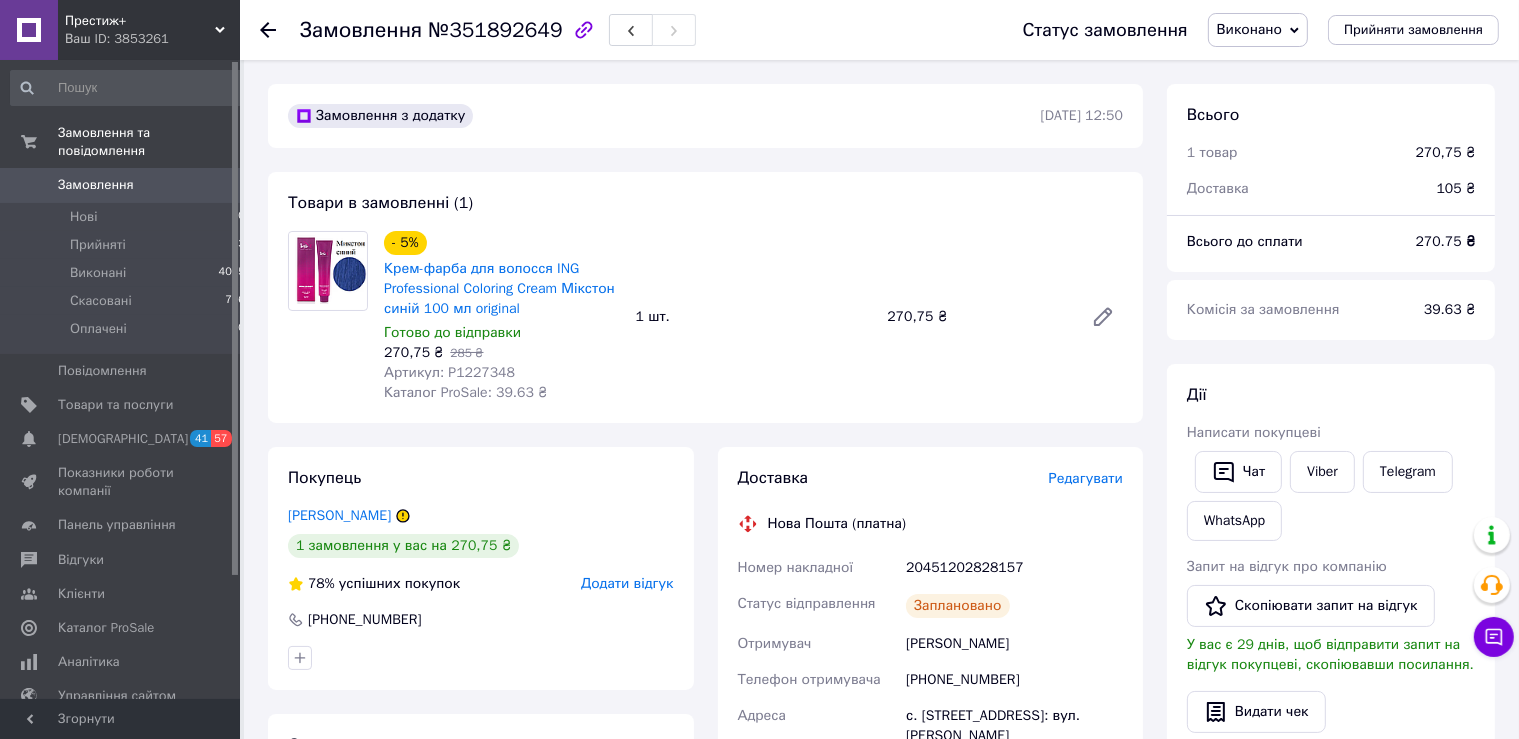 click on "Замовлення" at bounding box center (96, 185) 